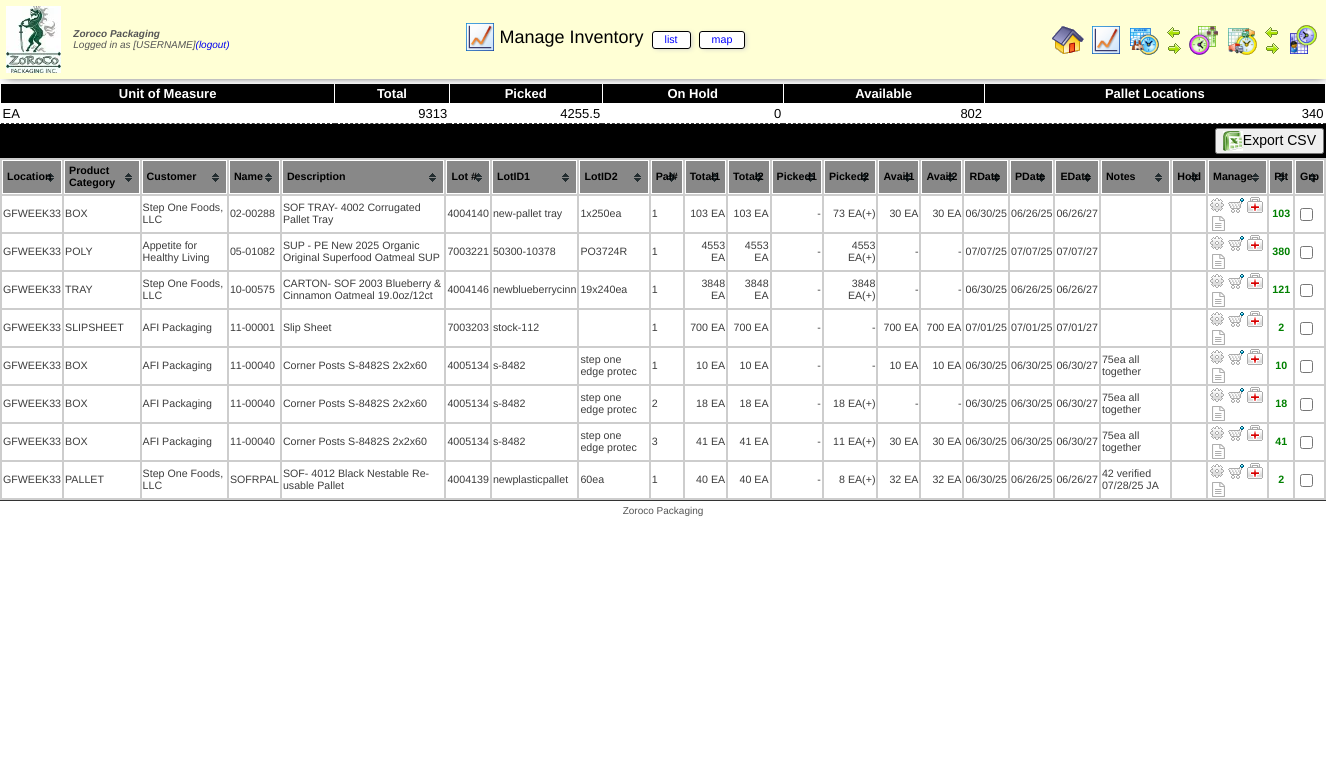 scroll, scrollTop: 0, scrollLeft: 0, axis: both 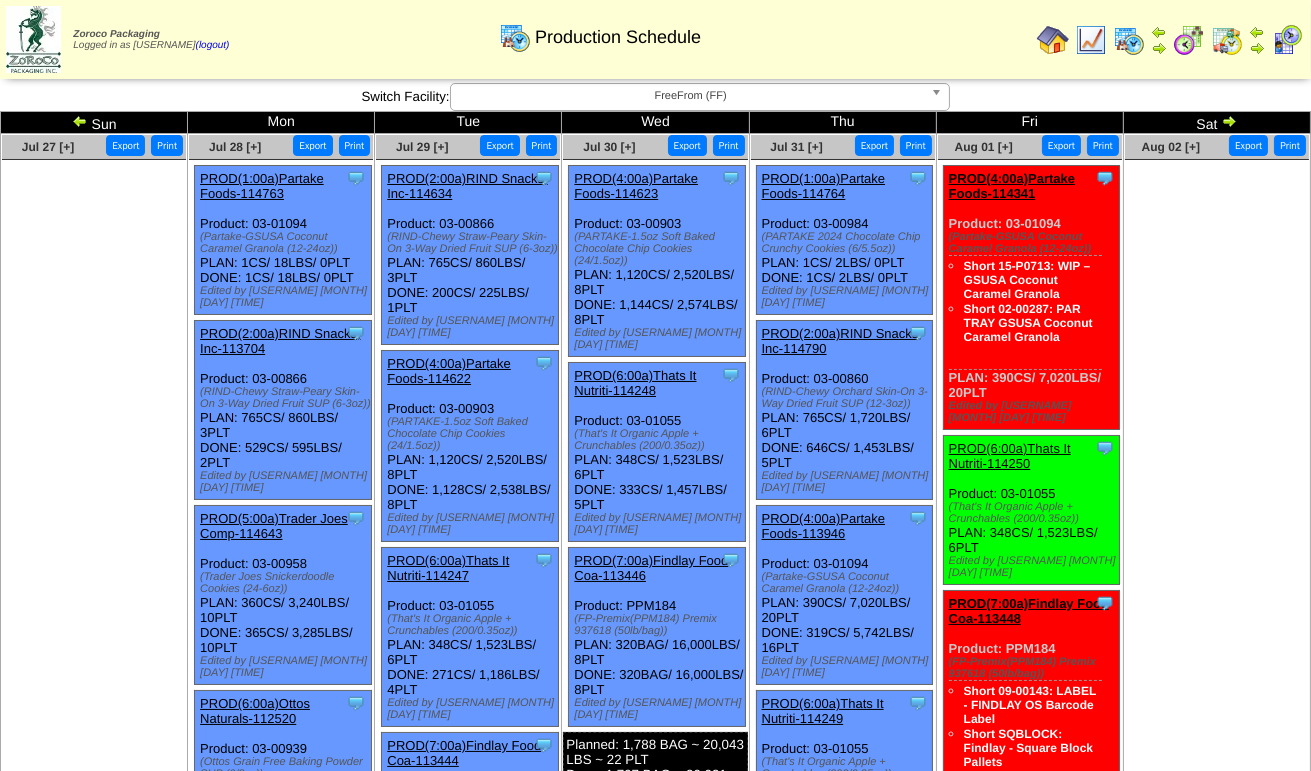 click at bounding box center [1229, 121] 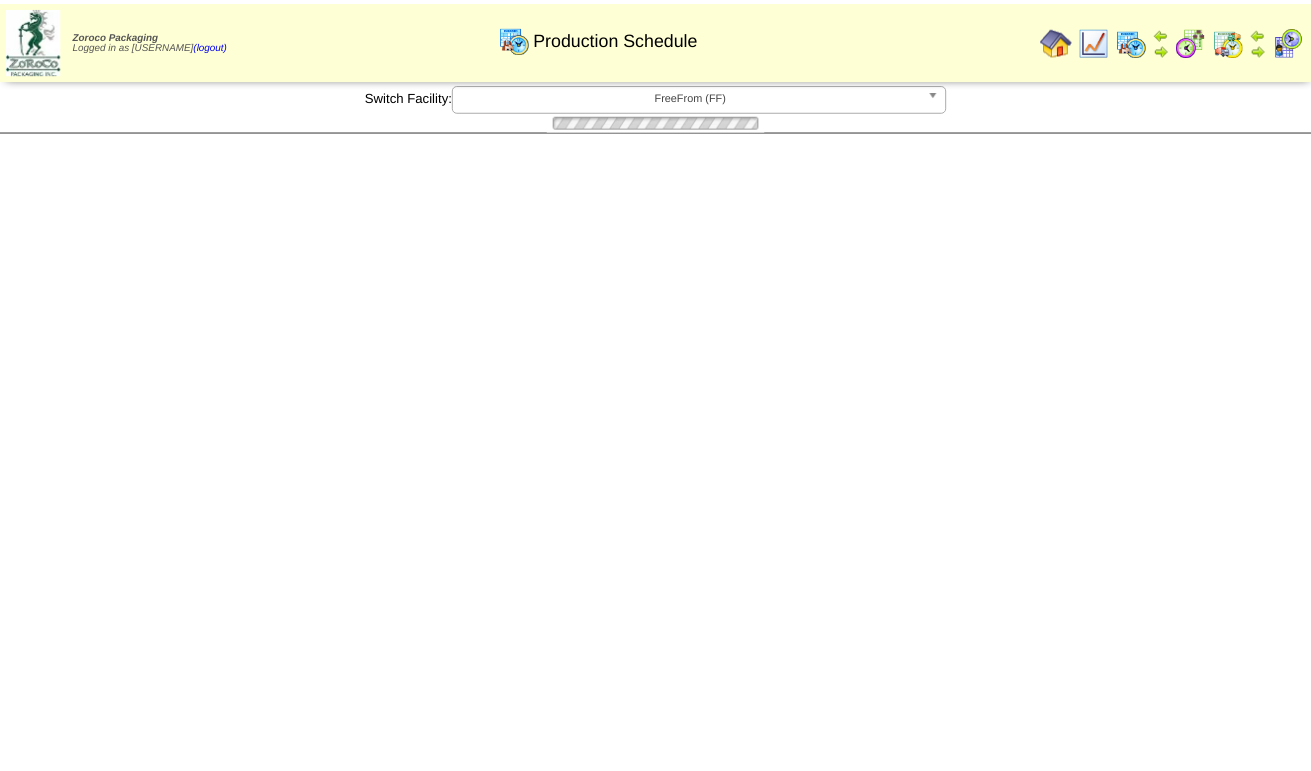 scroll, scrollTop: 0, scrollLeft: 0, axis: both 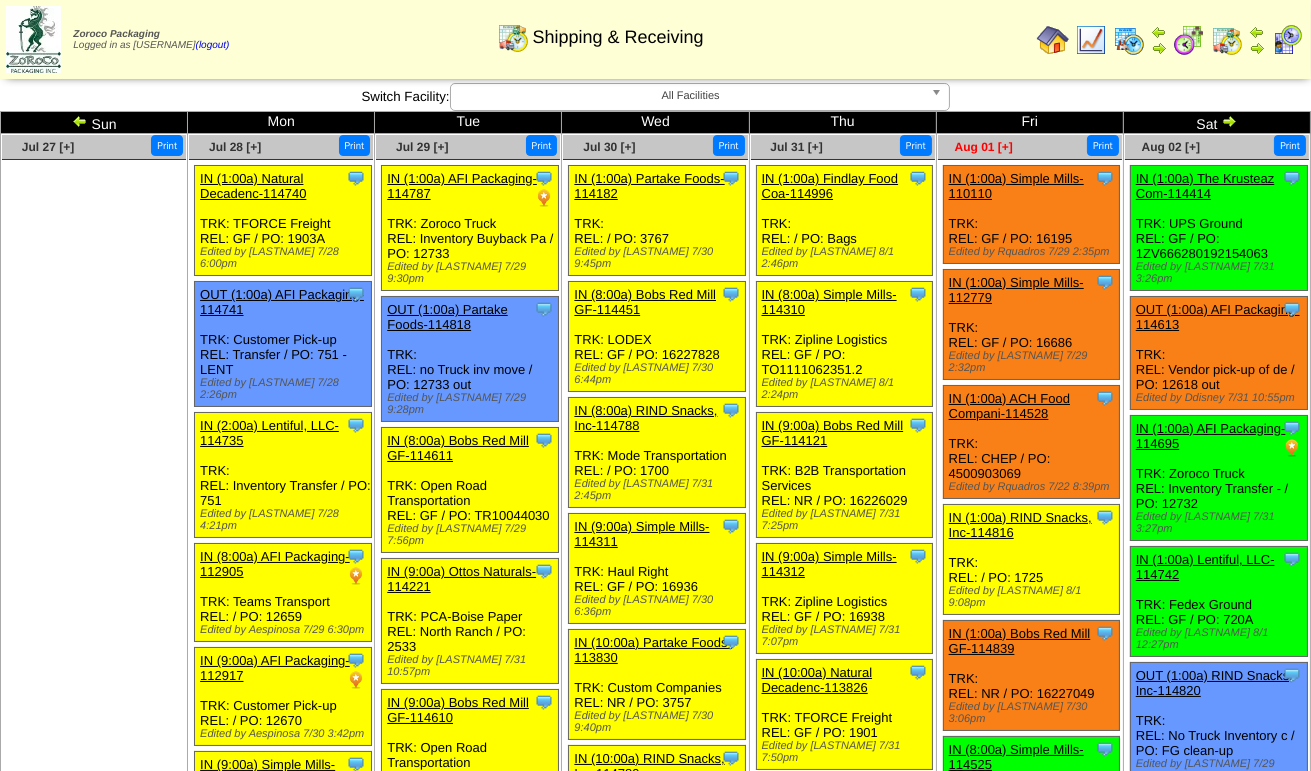 click on "Aug 01                        [+]" at bounding box center [984, 147] 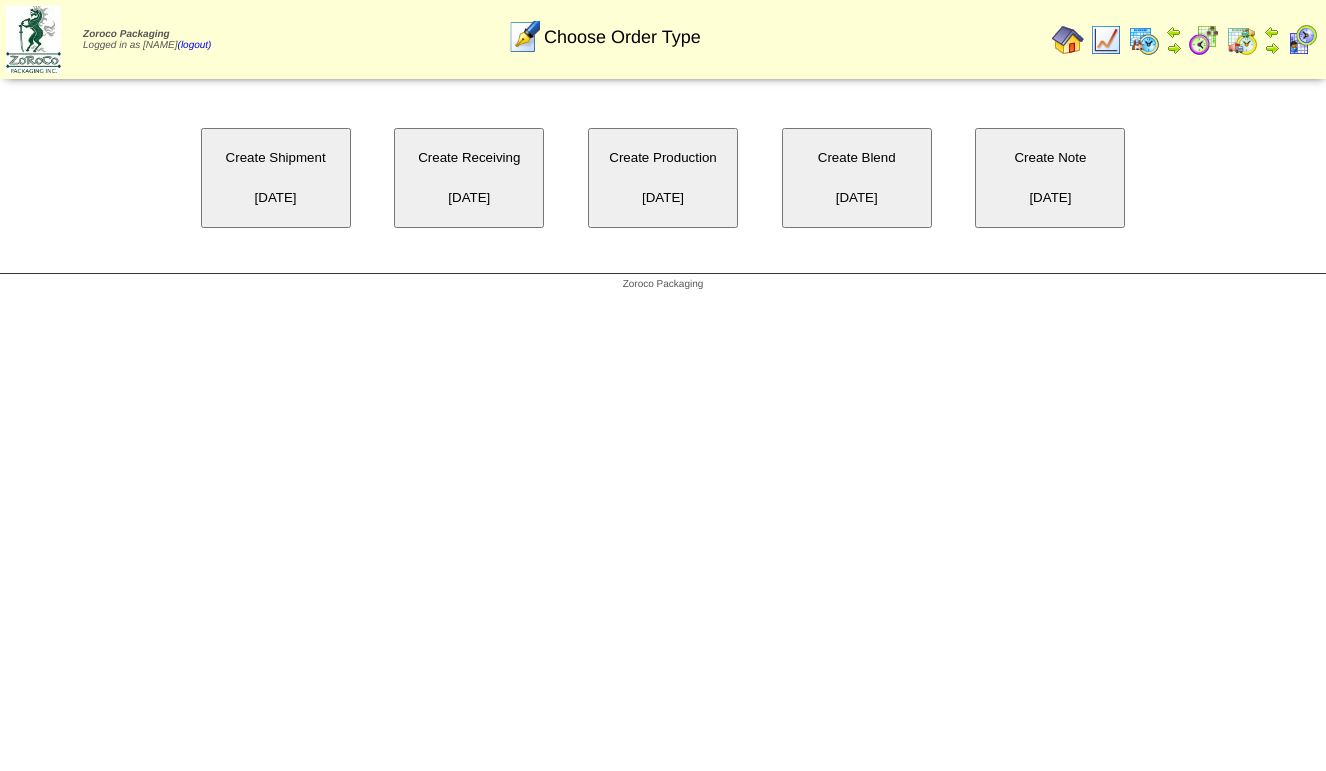 scroll, scrollTop: 0, scrollLeft: 0, axis: both 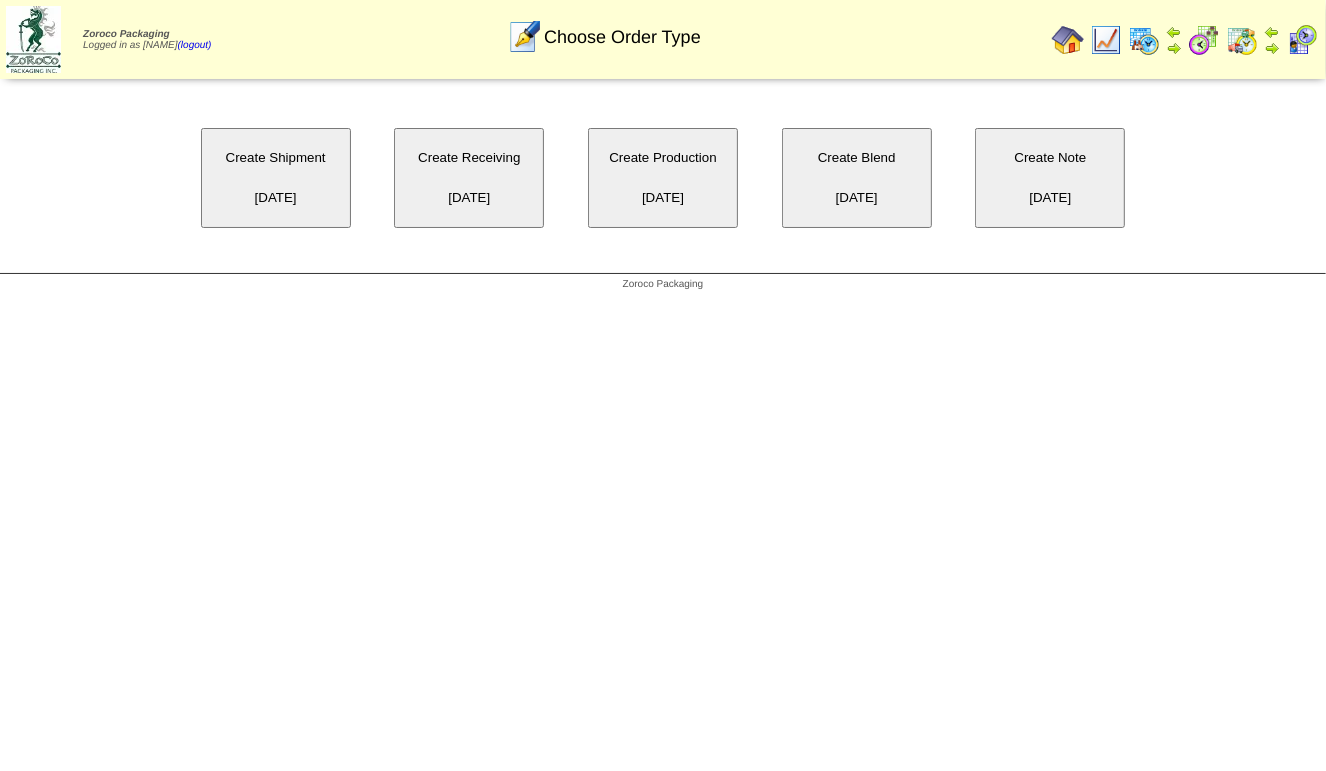 click at bounding box center (1242, 40) 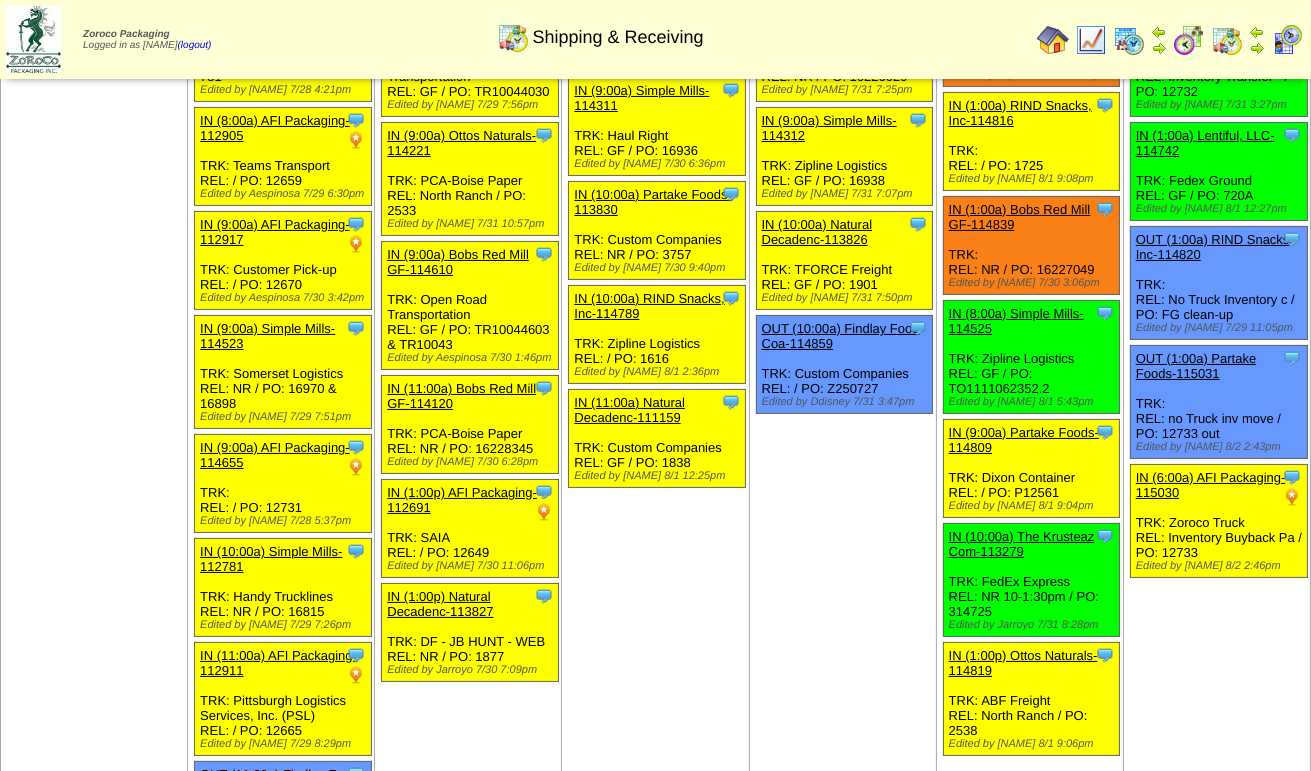 scroll, scrollTop: 0, scrollLeft: 0, axis: both 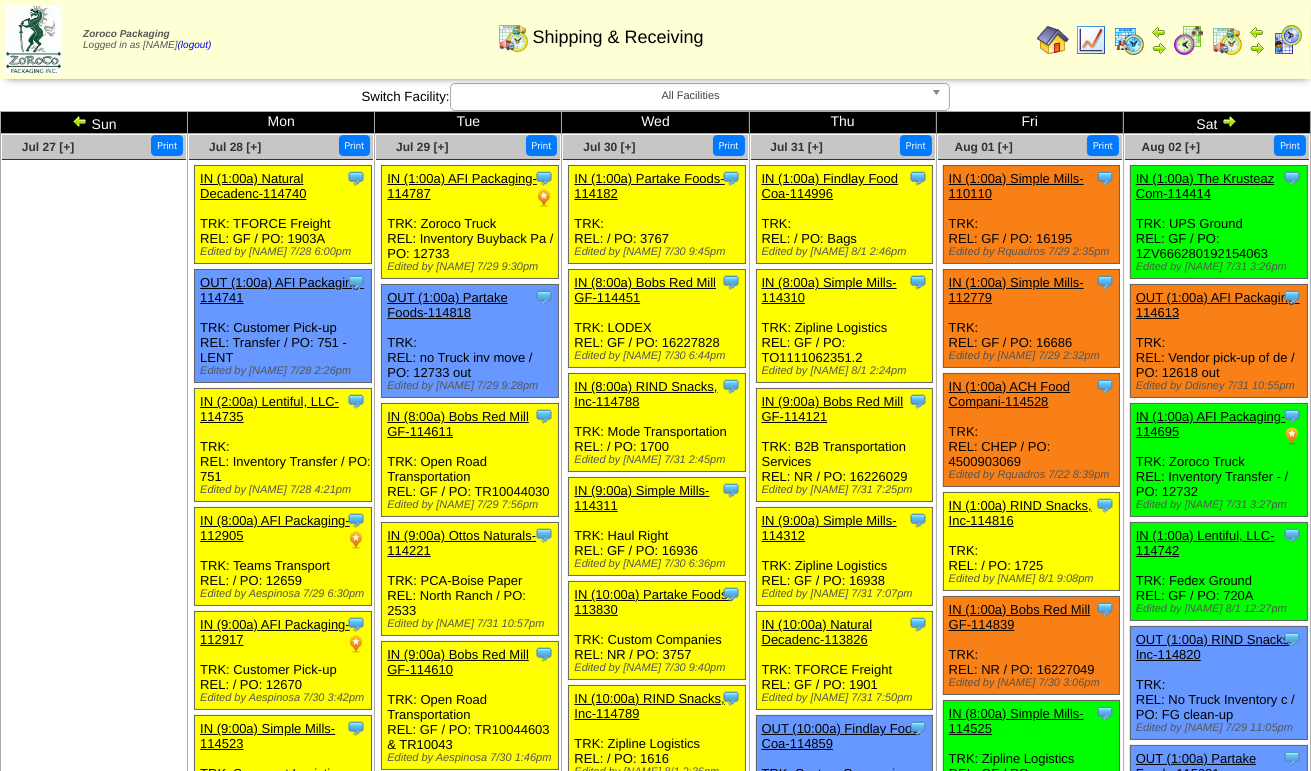 click at bounding box center [1229, 121] 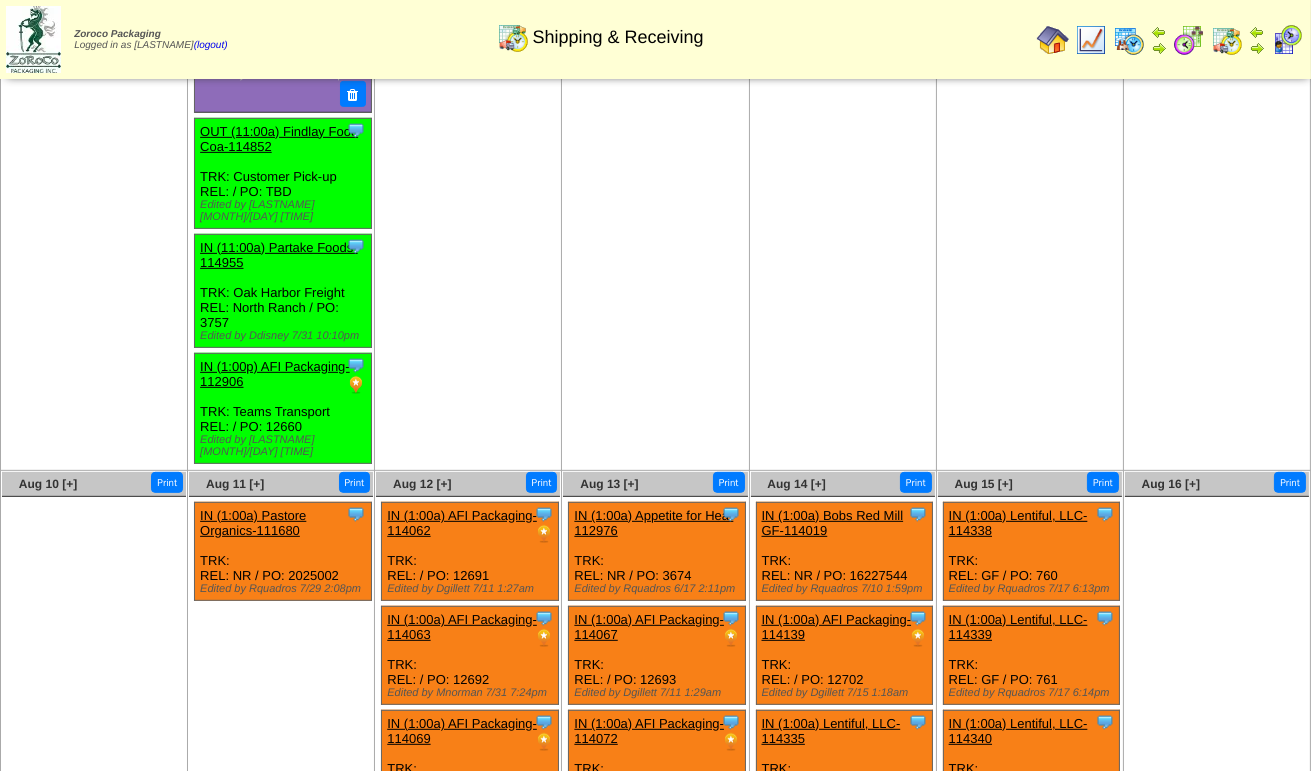 scroll, scrollTop: 1500, scrollLeft: 0, axis: vertical 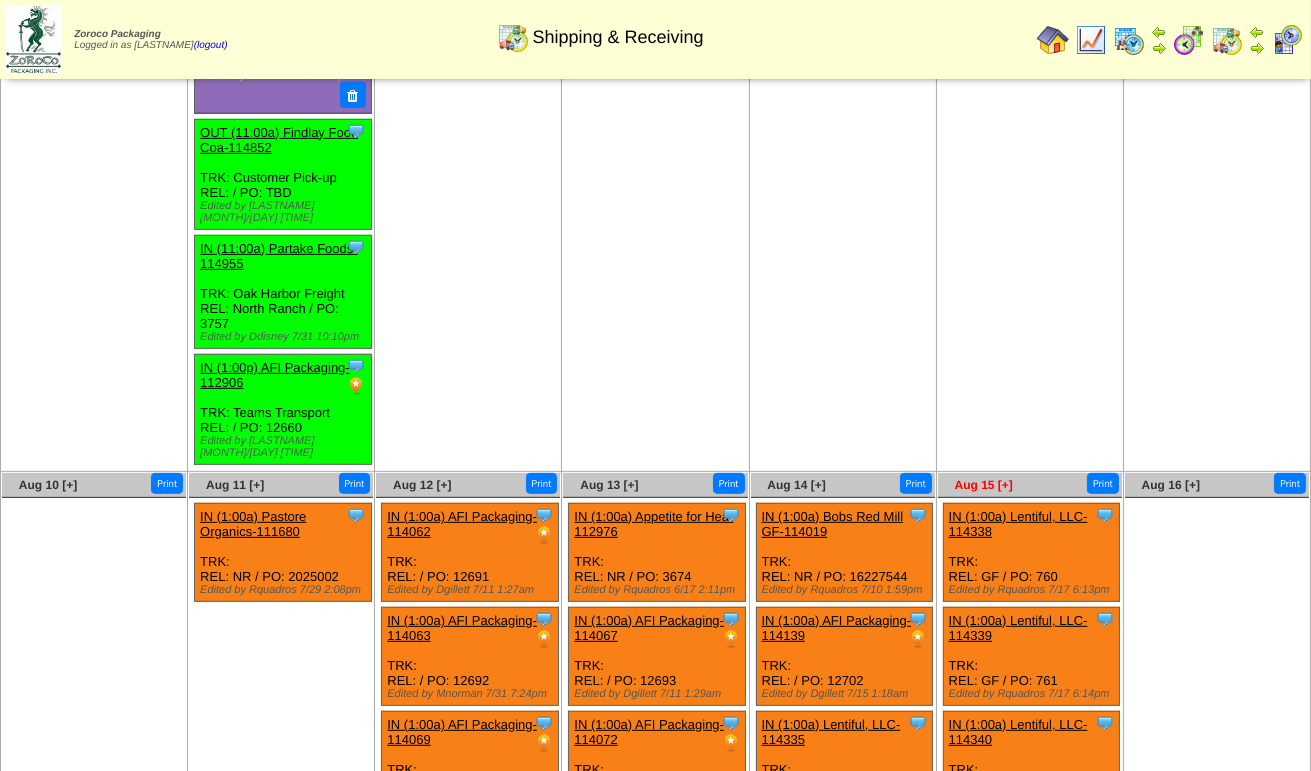 click on "Aug 15                        [+]" at bounding box center (984, 485) 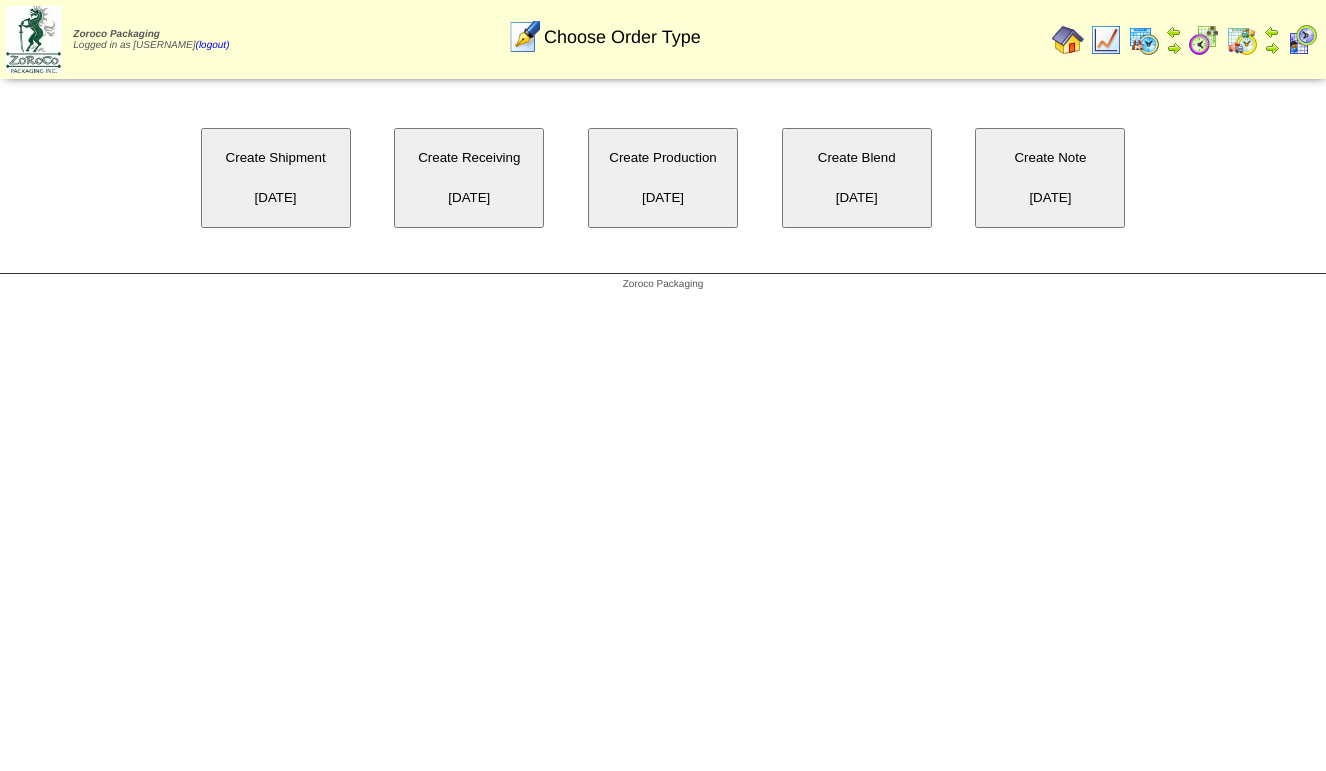 scroll, scrollTop: 0, scrollLeft: 0, axis: both 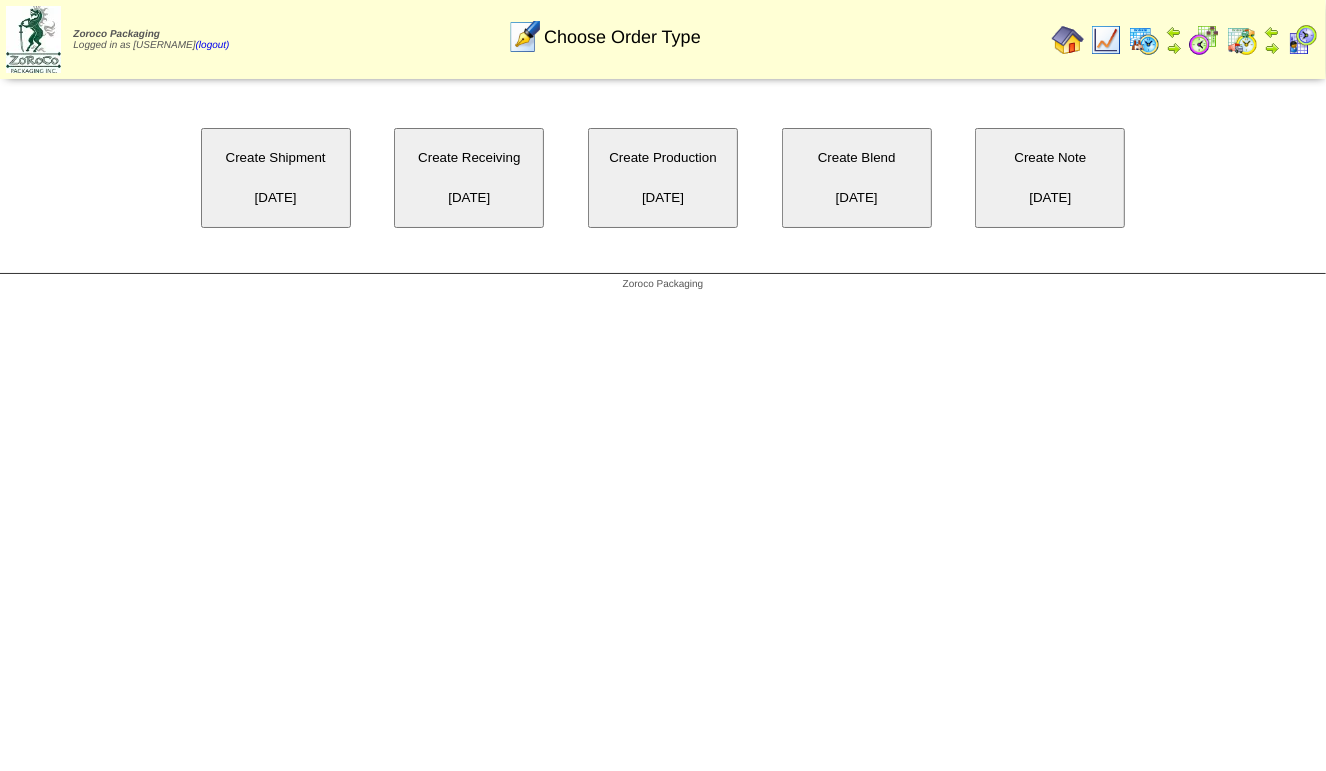 click on "Create Note
[DATE]" at bounding box center [1050, 178] 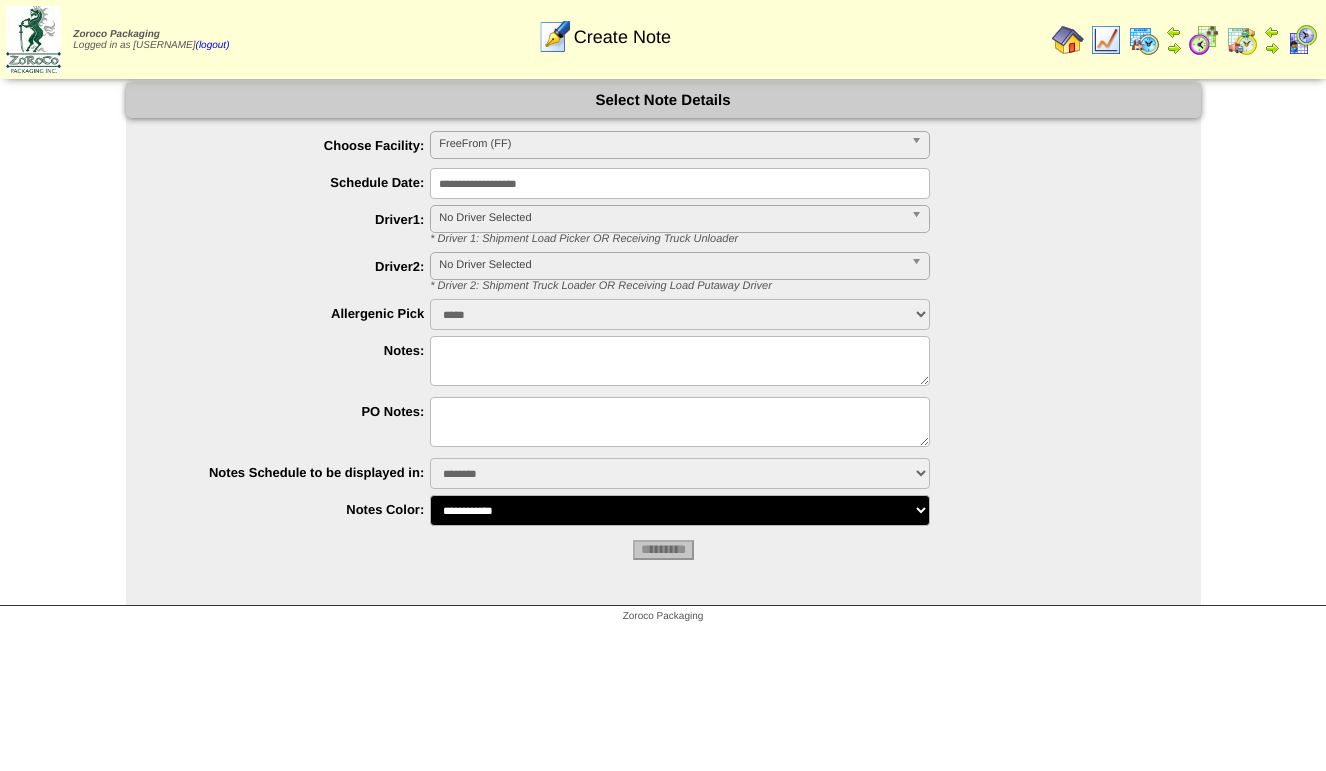scroll, scrollTop: 0, scrollLeft: 0, axis: both 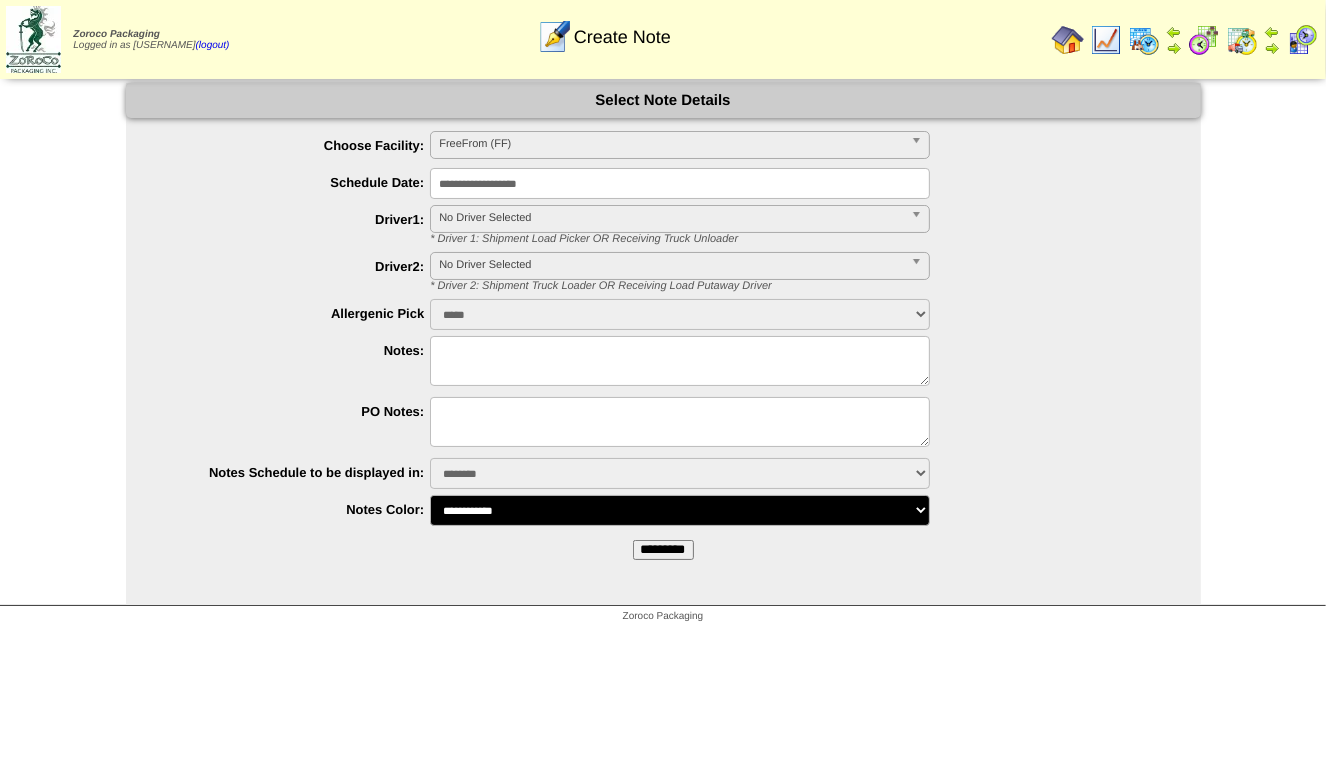 click at bounding box center (680, 361) 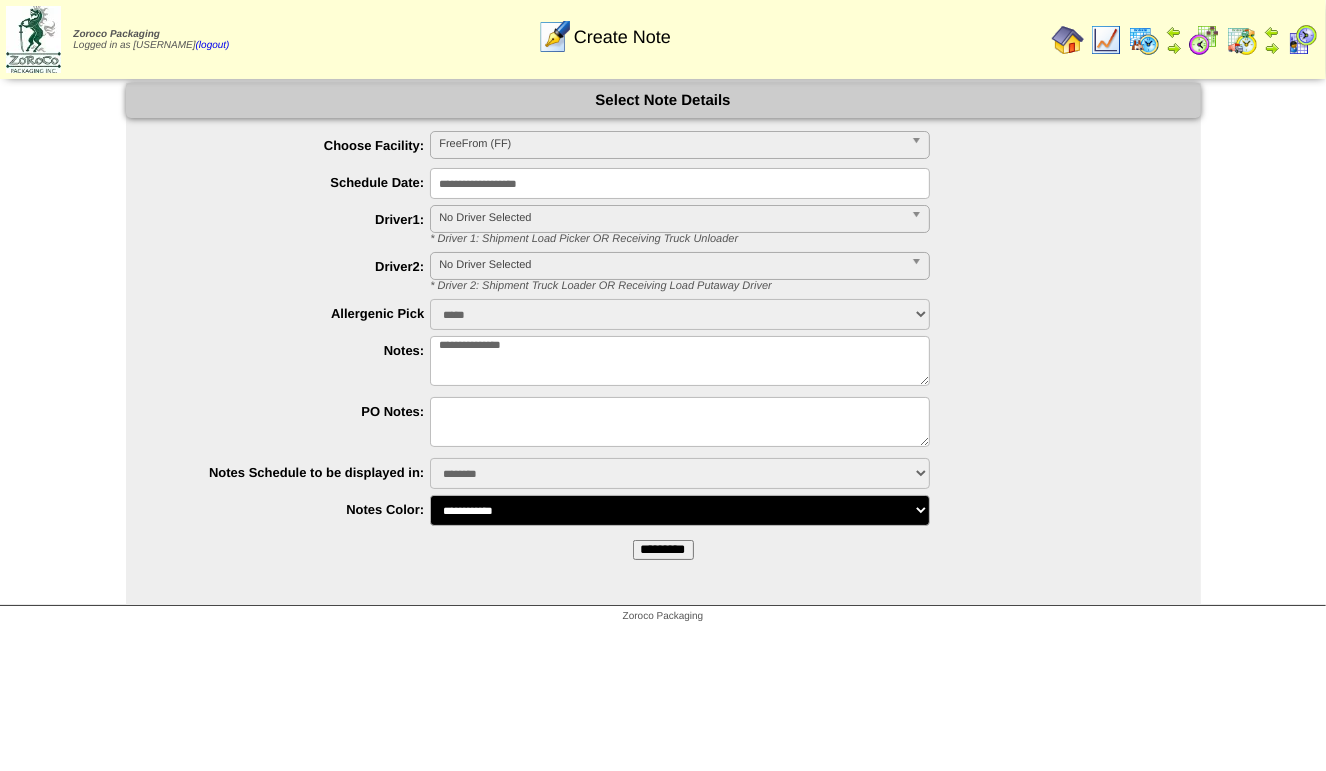 type on "**********" 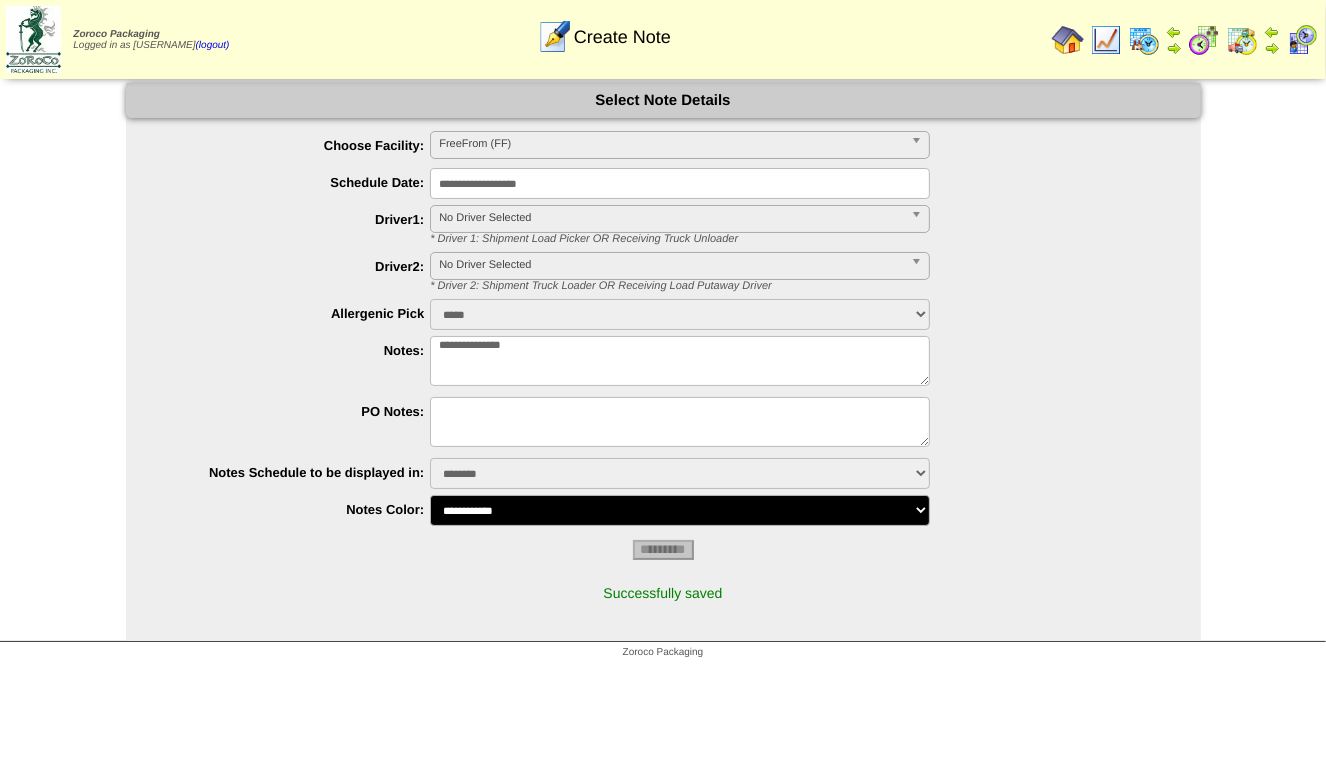 click at bounding box center [1242, 40] 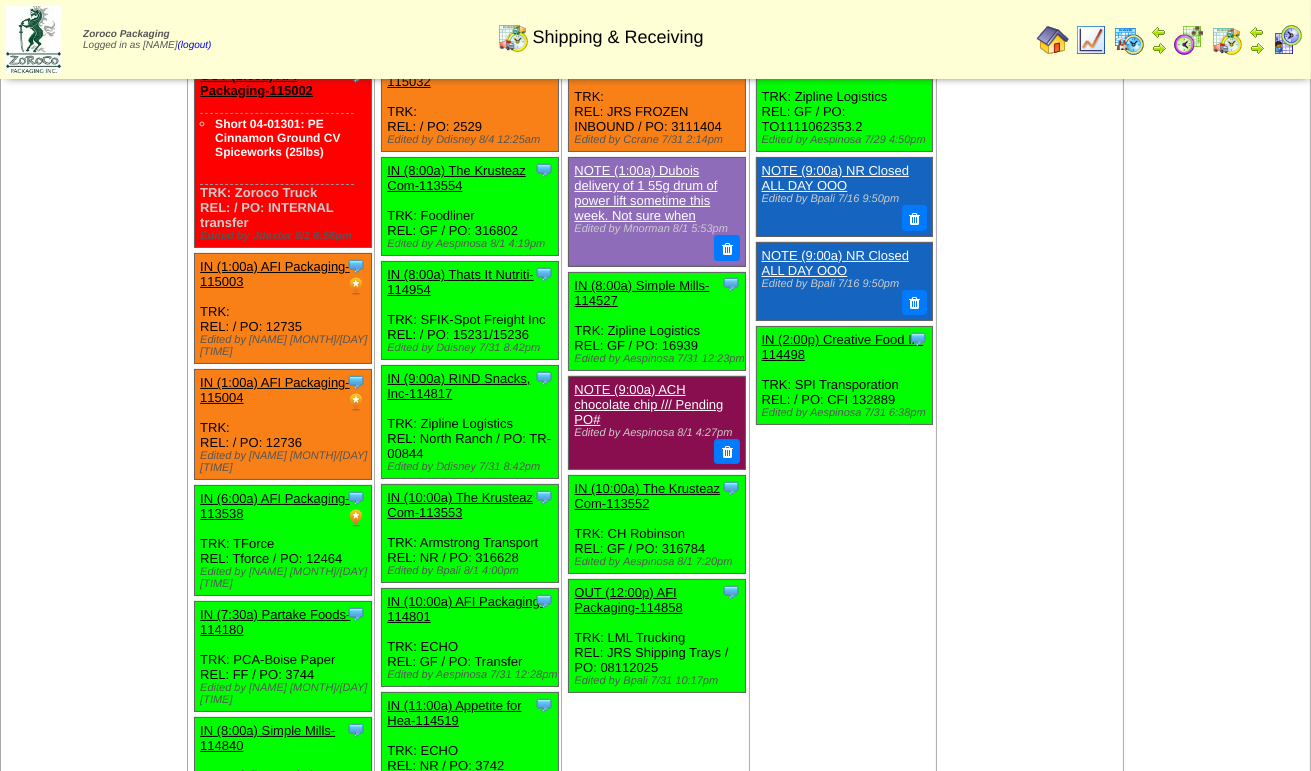 scroll, scrollTop: 27, scrollLeft: 0, axis: vertical 